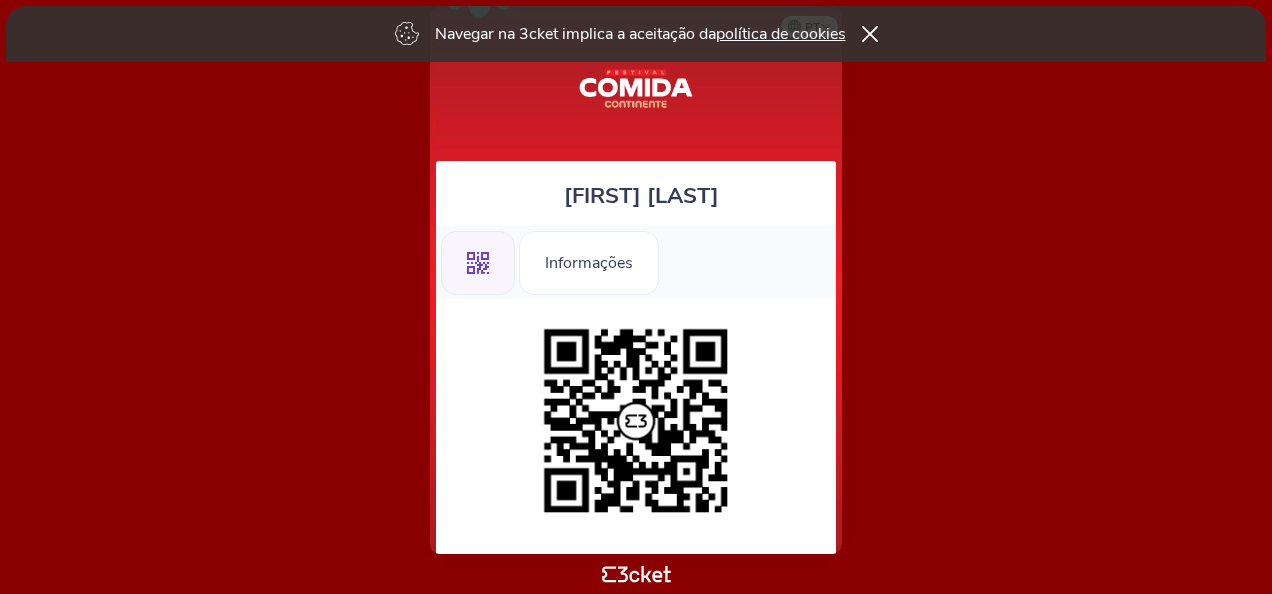 scroll, scrollTop: 0, scrollLeft: 0, axis: both 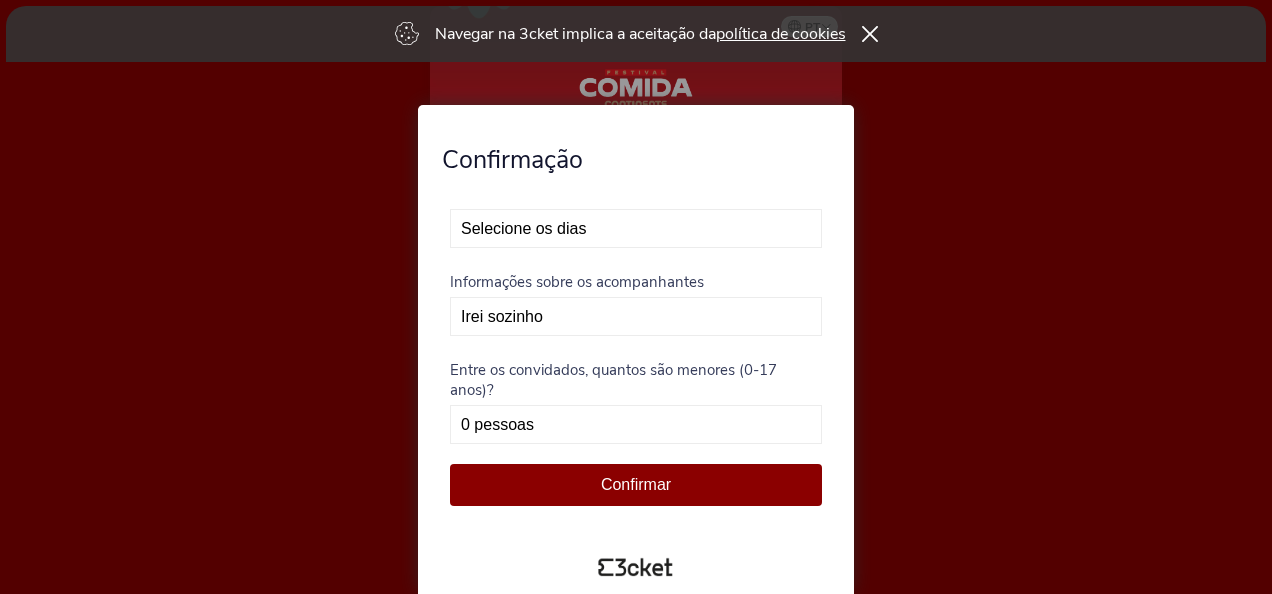click on "Irei sozinho
Eu + 1 convidado
Eu + 2 convidados
Eu + 3 convidados" at bounding box center [636, 316] 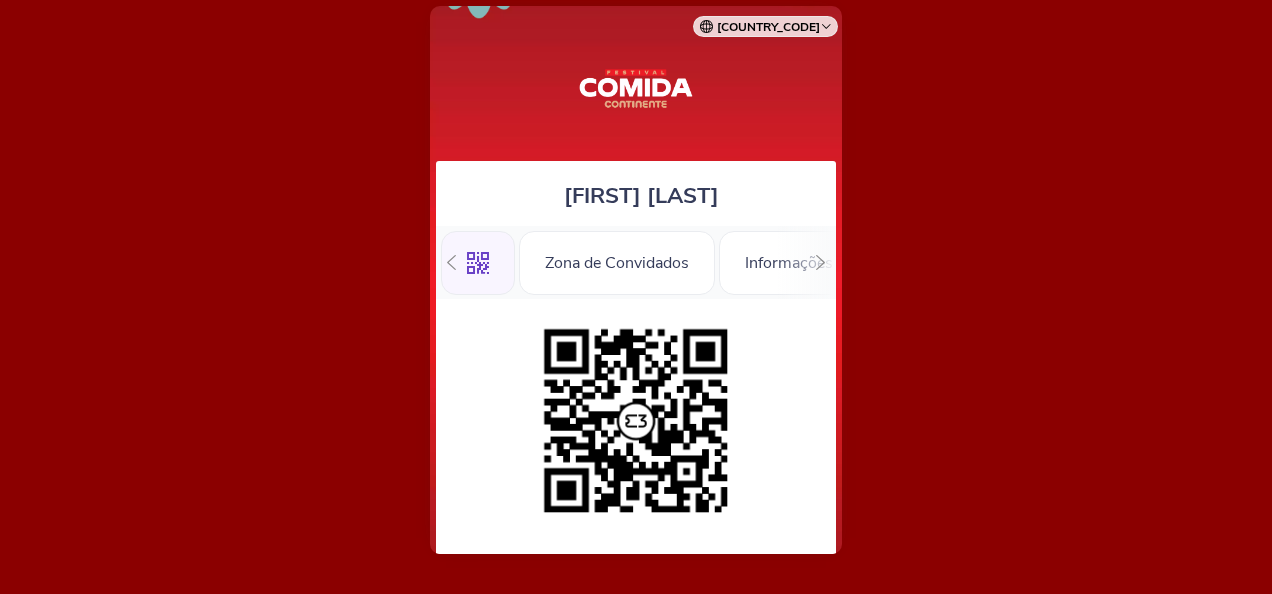 scroll, scrollTop: 0, scrollLeft: 0, axis: both 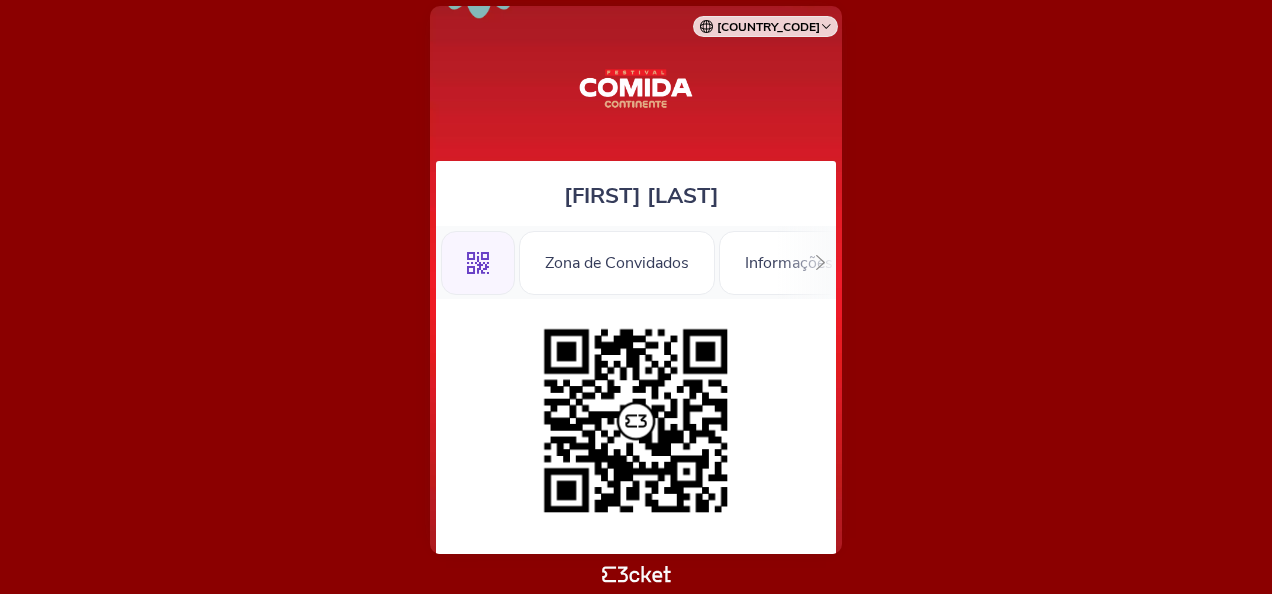 click at bounding box center (820, 262) 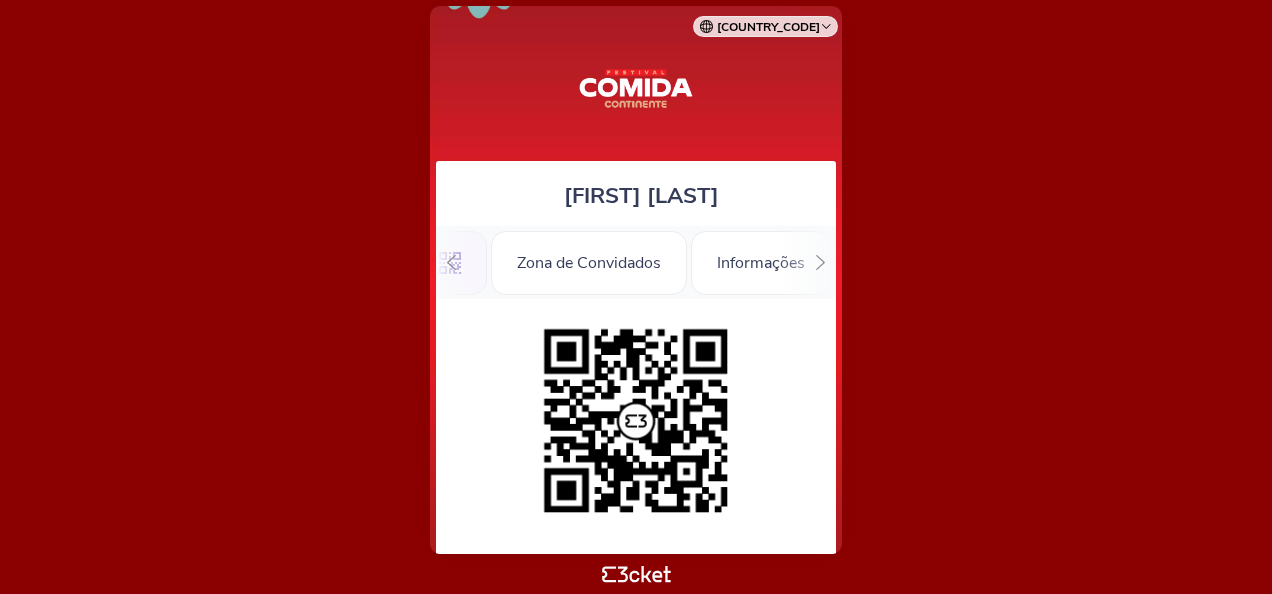 scroll, scrollTop: 0, scrollLeft: 28, axis: horizontal 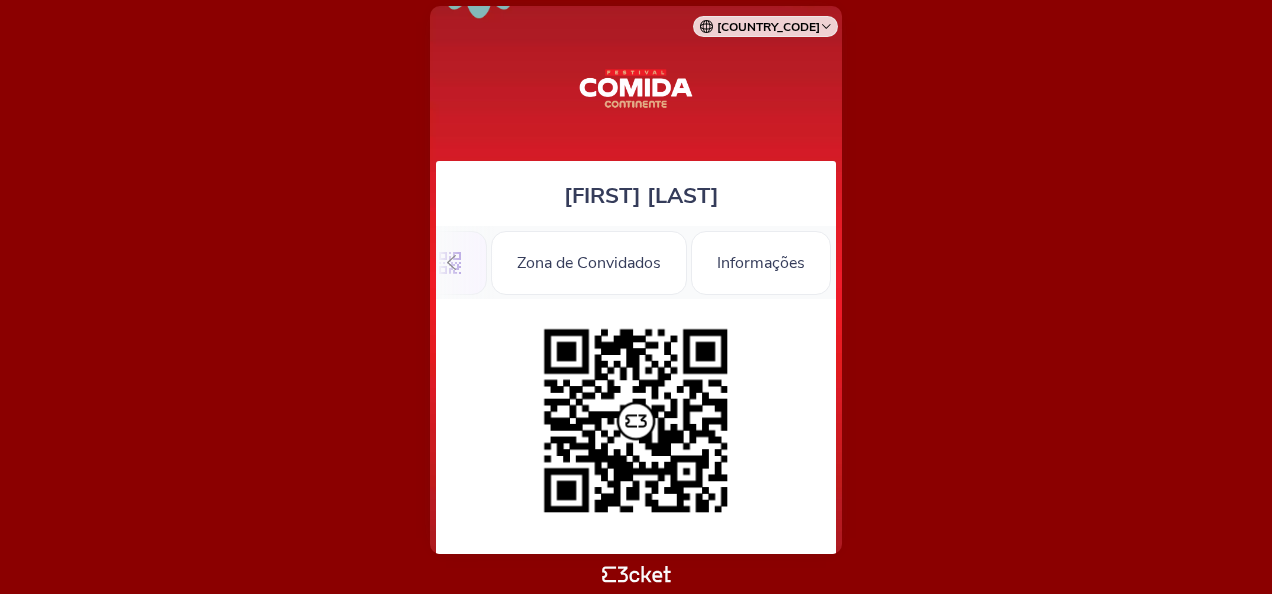 click at bounding box center [451, 262] 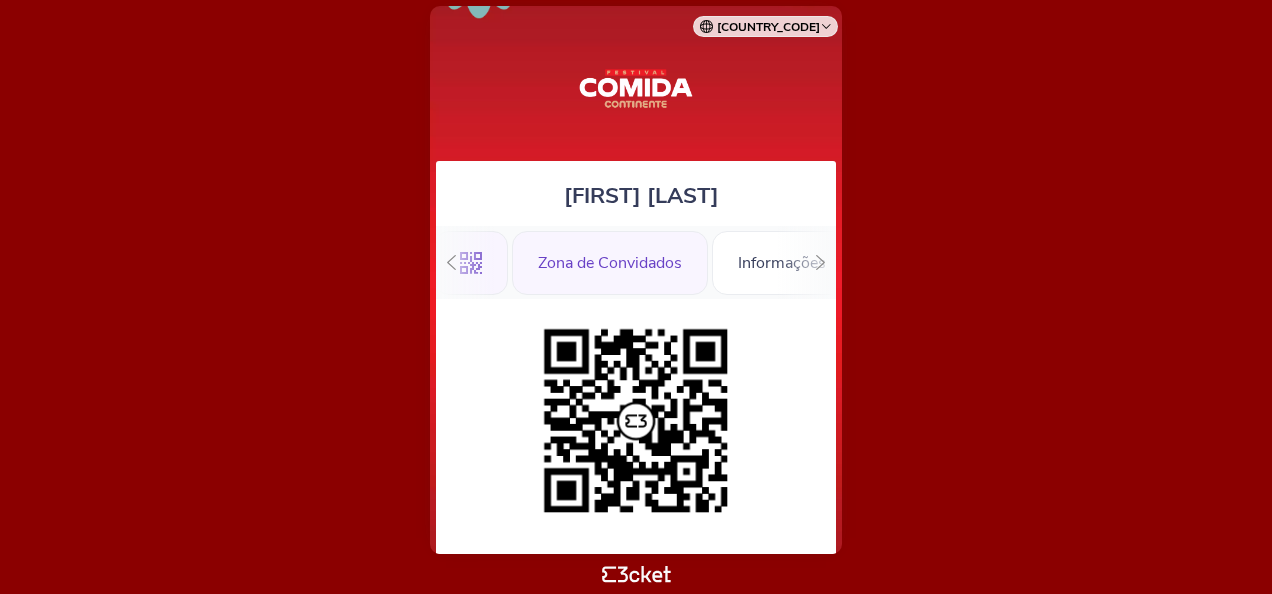 scroll, scrollTop: 0, scrollLeft: 4, axis: horizontal 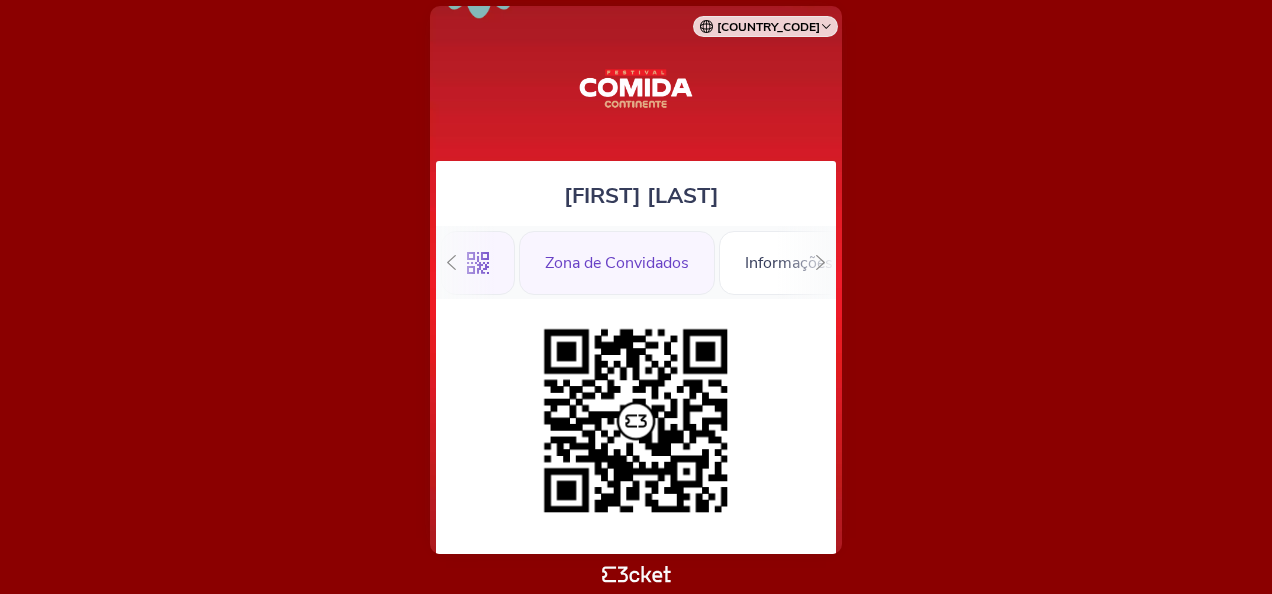 click on "Zona de Convidados" at bounding box center (617, 263) 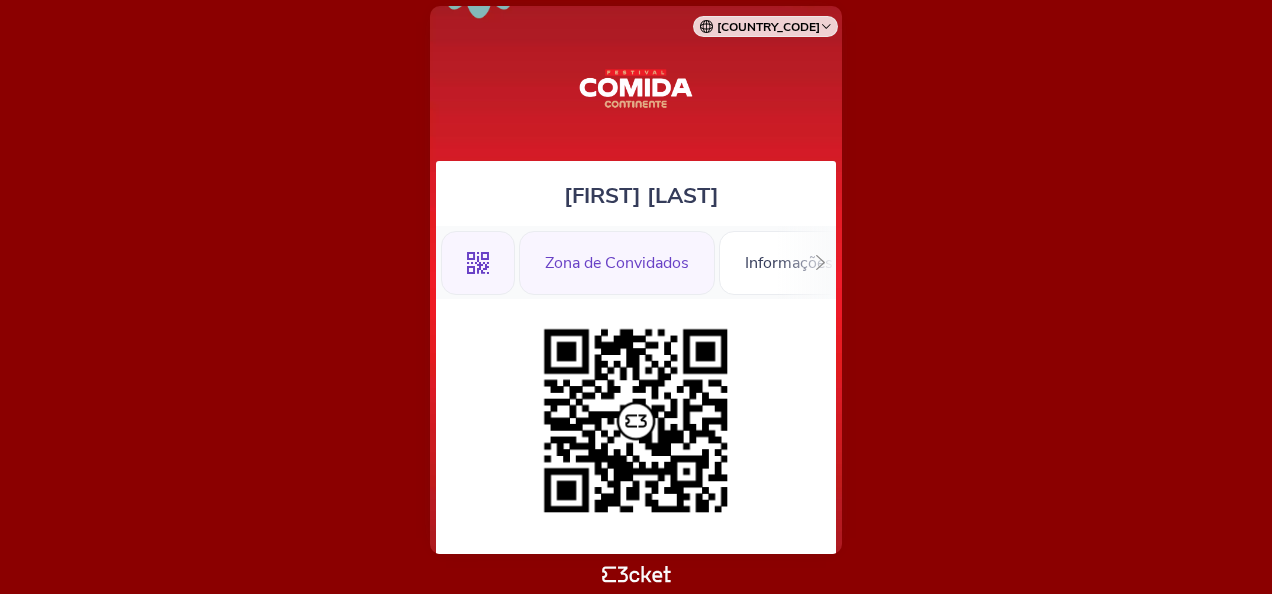 scroll, scrollTop: 0, scrollLeft: 0, axis: both 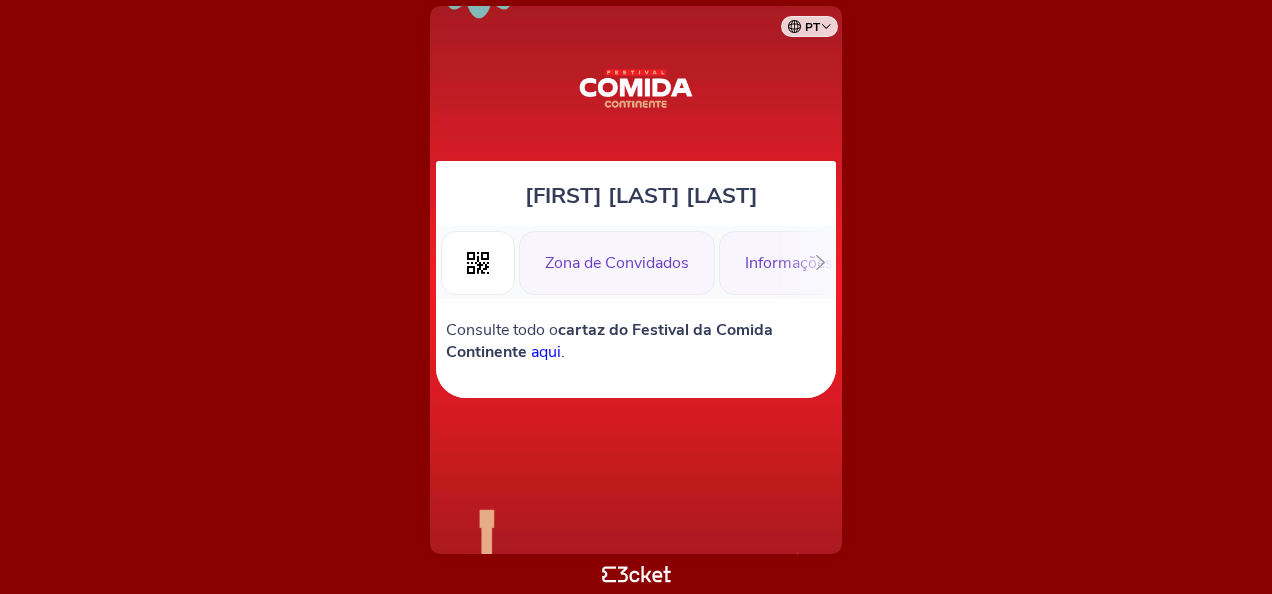 click on "Informações" at bounding box center [789, 263] 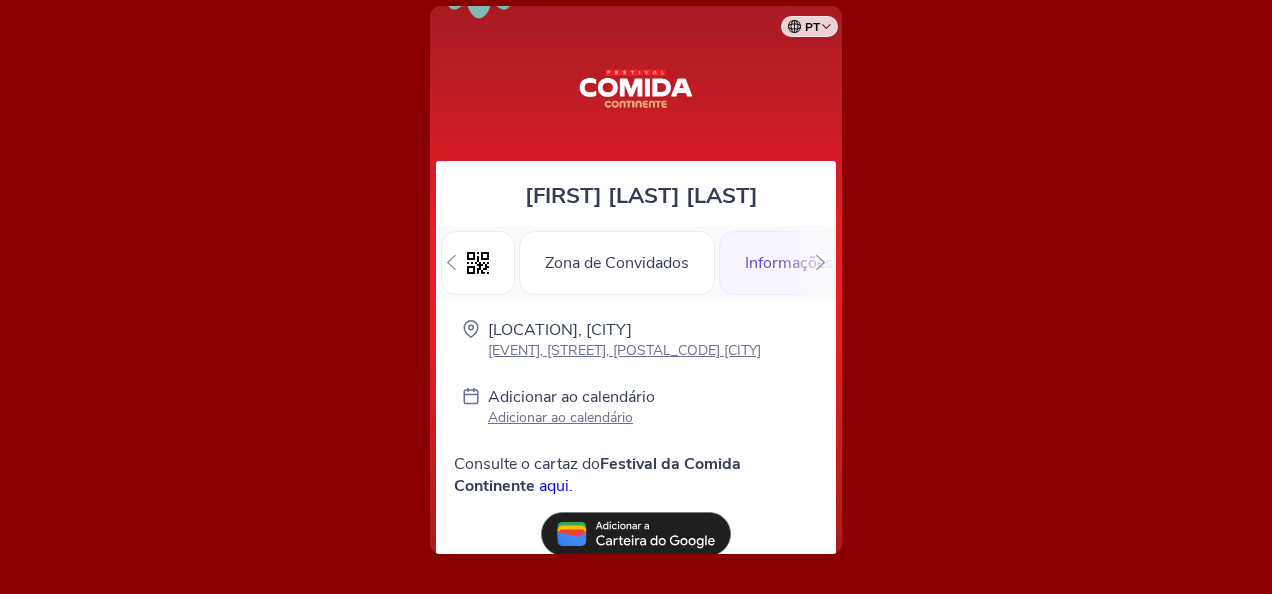 scroll, scrollTop: 0, scrollLeft: 0, axis: both 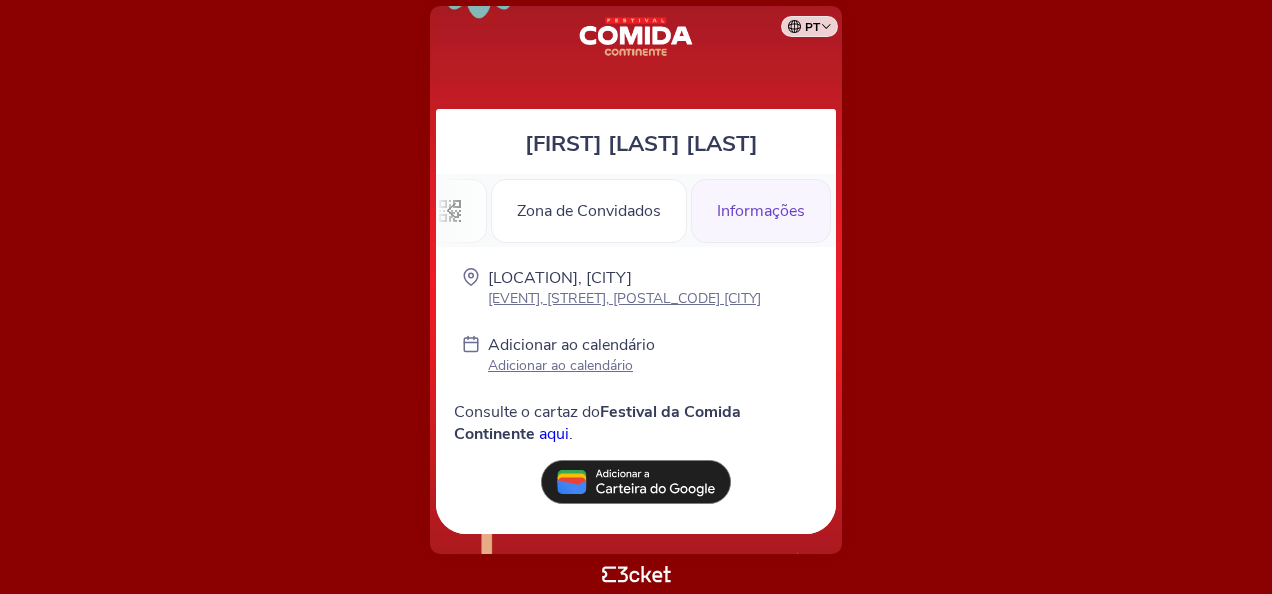 click at bounding box center [451, 210] 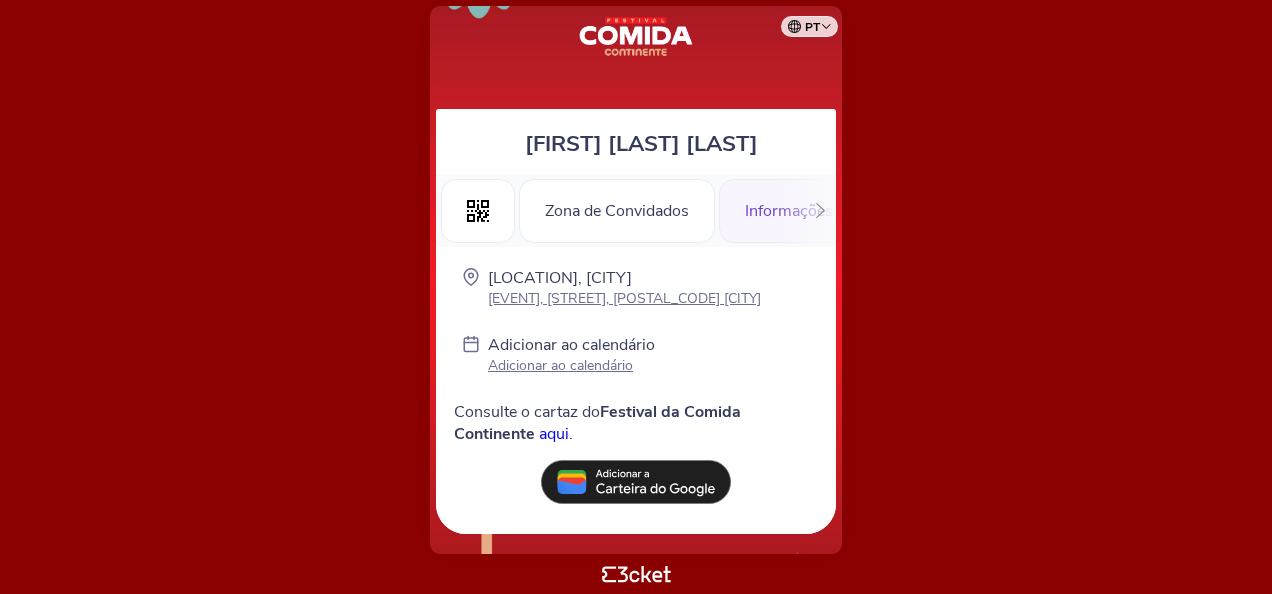 scroll, scrollTop: 0, scrollLeft: 0, axis: both 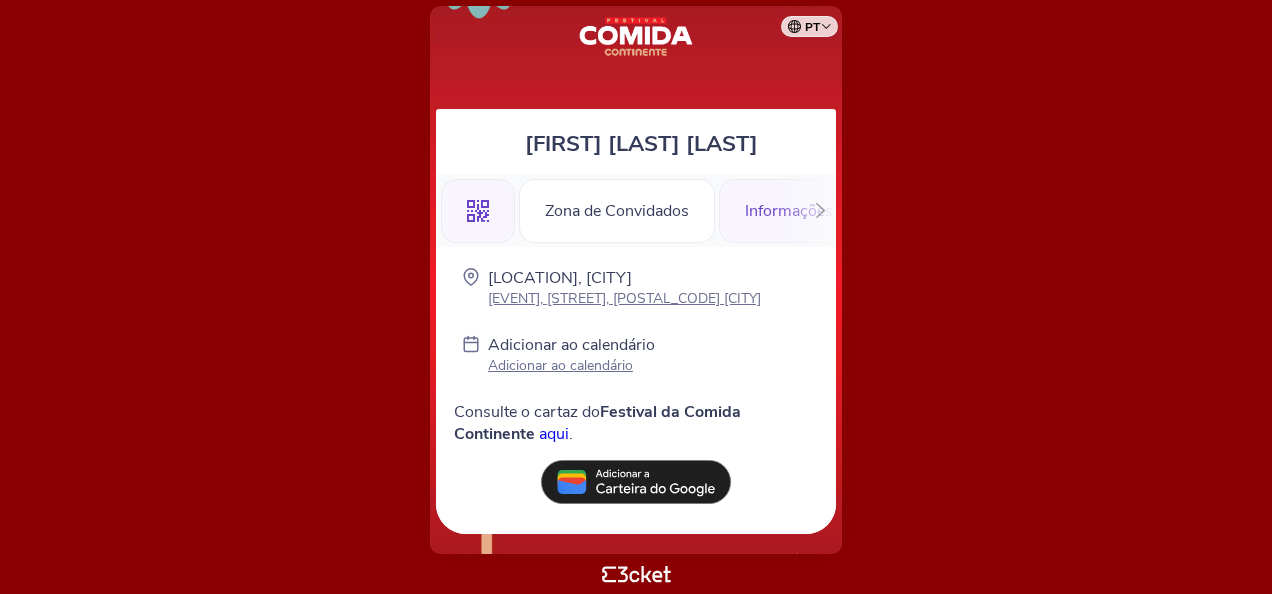 click on ".st0{fill-rule:evenodd;clip-rule:evenodd;}" at bounding box center (478, 211) 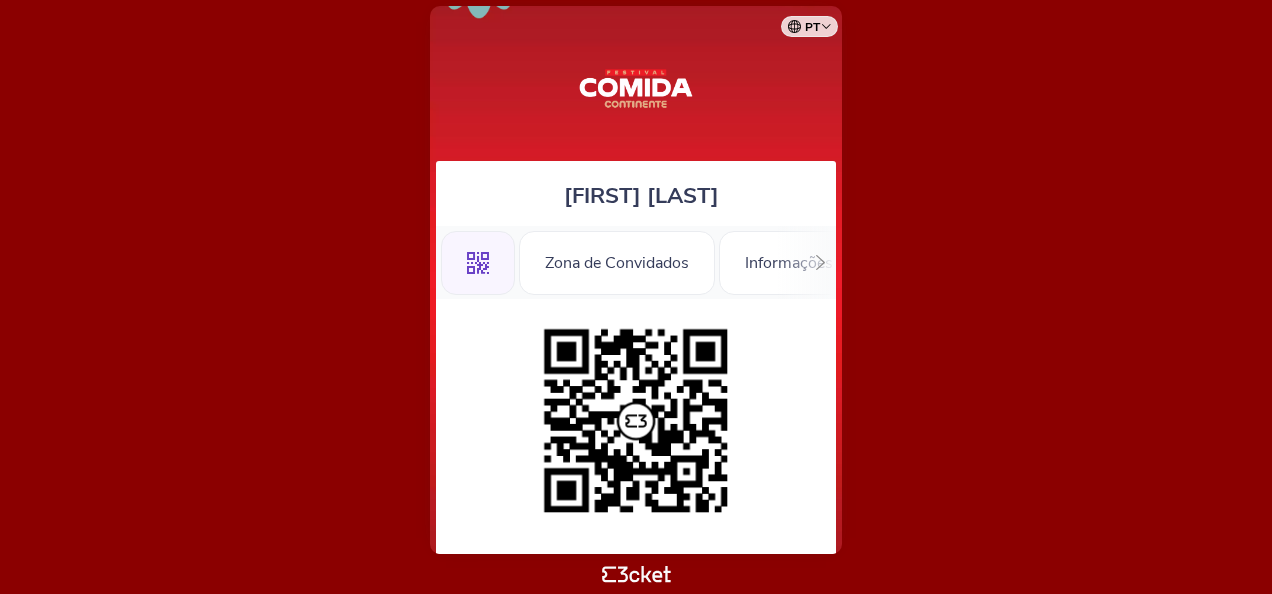 scroll, scrollTop: 0, scrollLeft: 0, axis: both 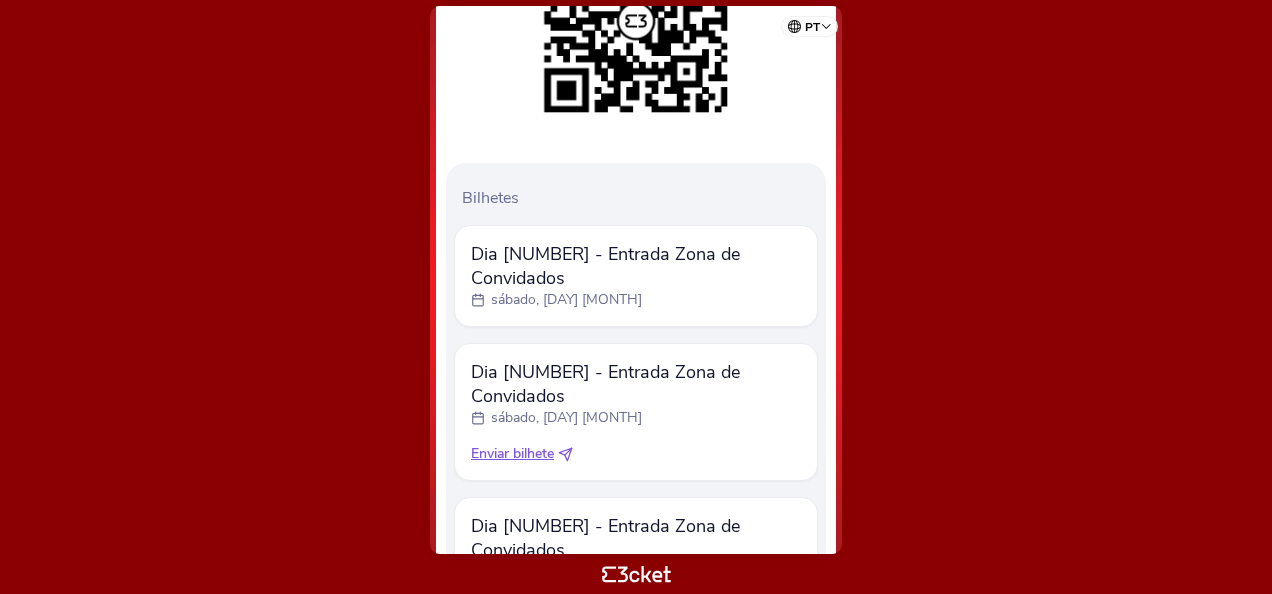 click on "Enviar bilhete" at bounding box center (636, 266) 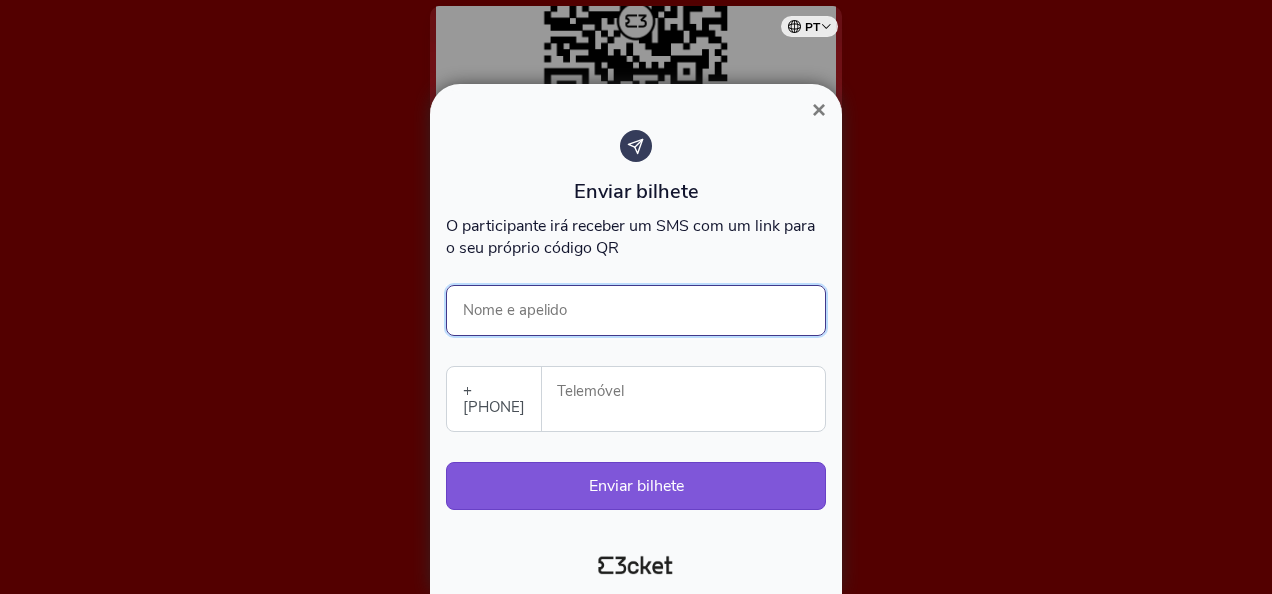 click on "Nome e apelido" at bounding box center [636, 310] 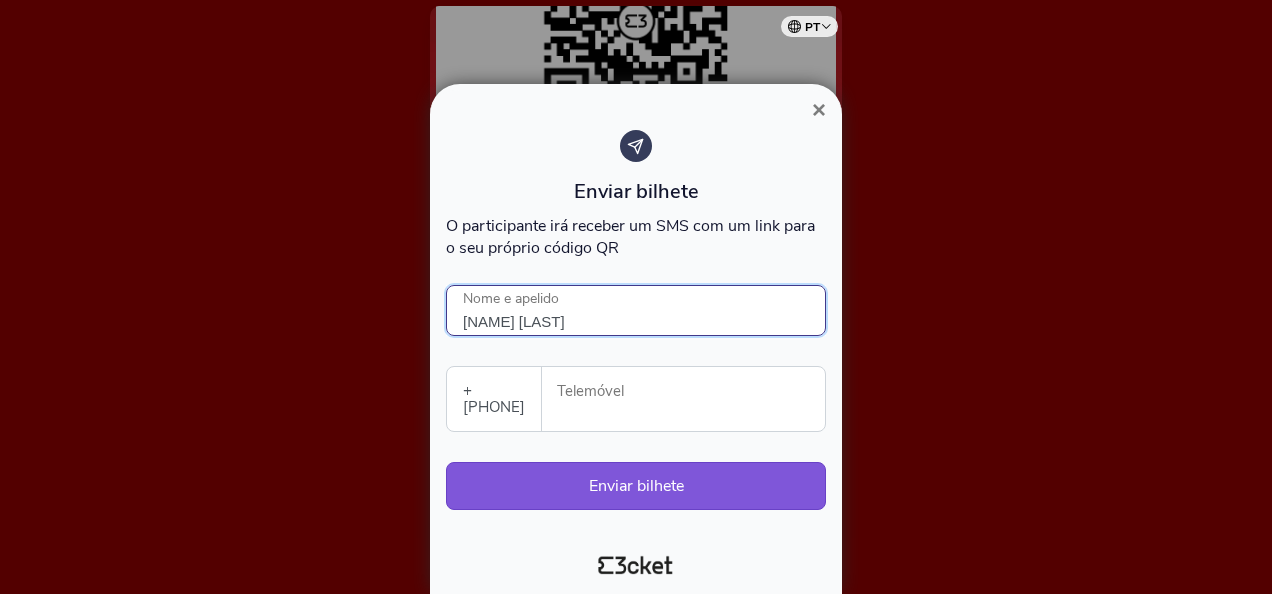 type on "[NAME] [LAST]" 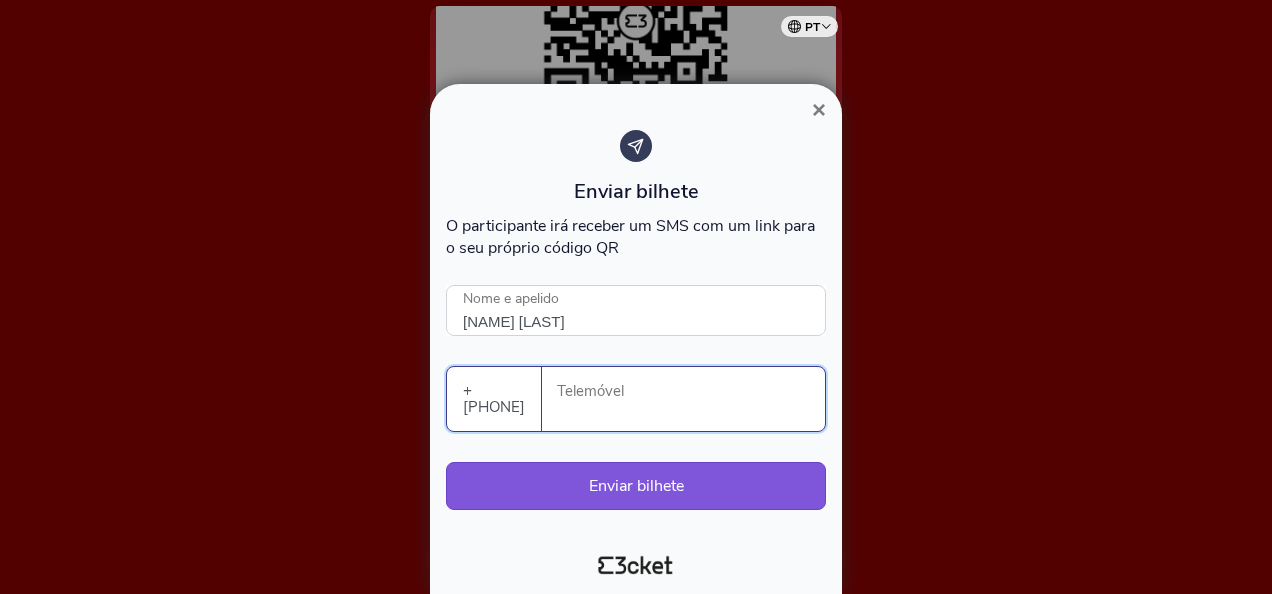 click on "Telemóvel" at bounding box center [691, 391] 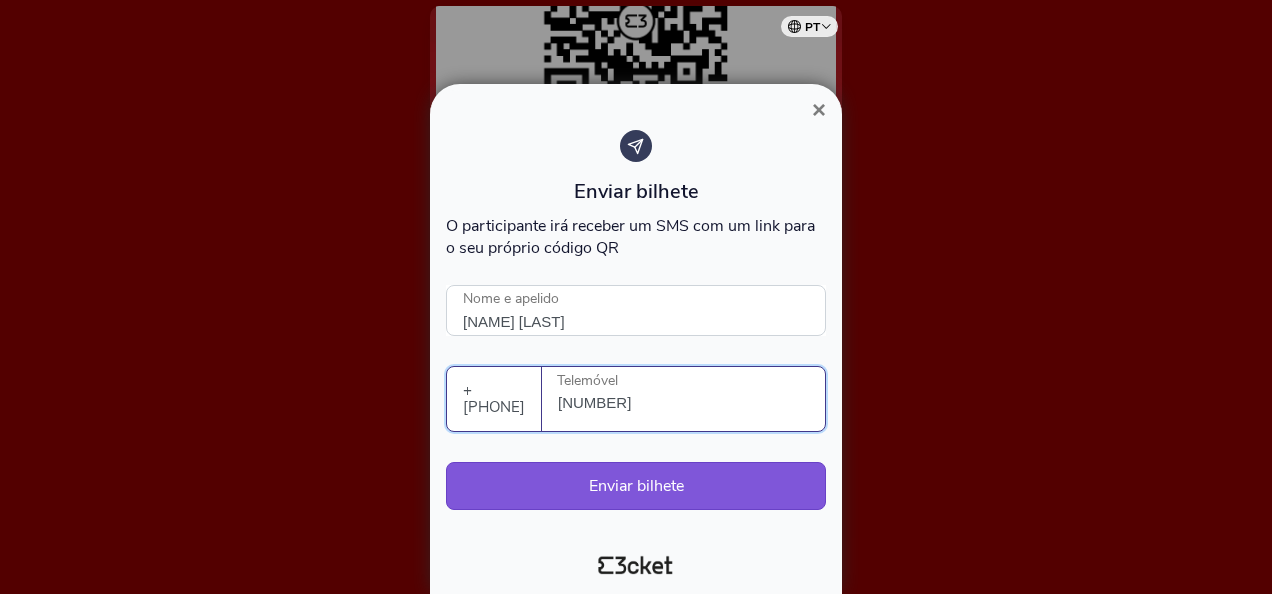 type on "[NUMBER]" 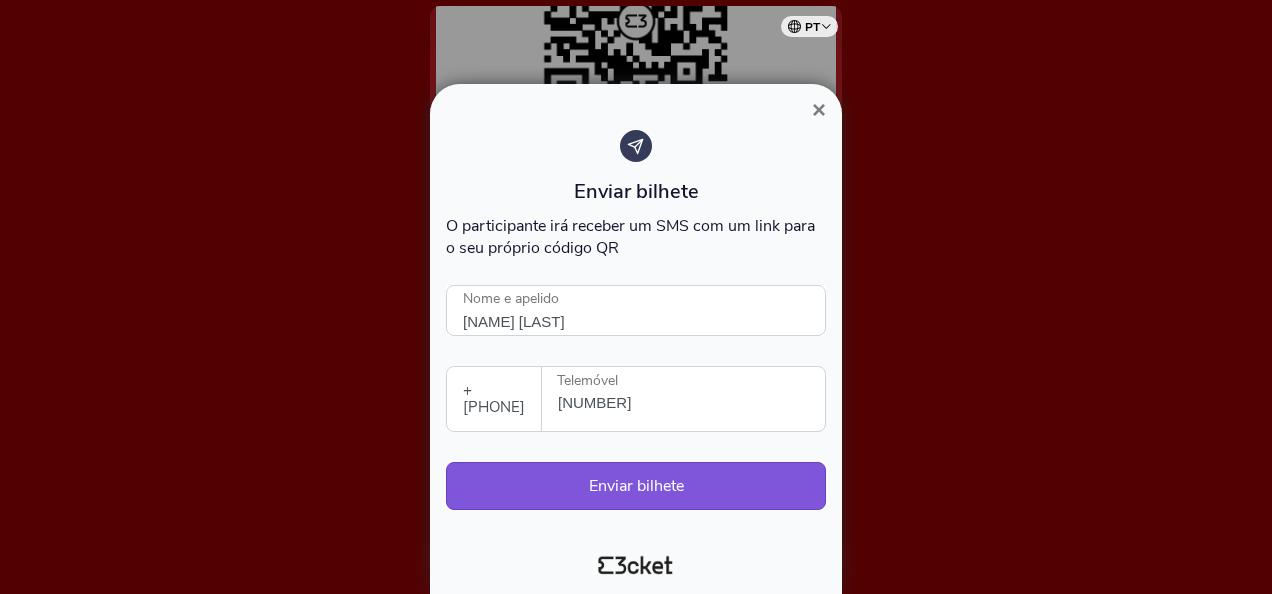 click on "O participante irá receber um SMS com um link para o seu próprio código QR             [NAME] [LAST]   Nome e apelido     +[PHONE]   Portugal (+[PHONE]) Spain (+[PHONE]) Belgium (+[PHONE]) France (+[PHONE]) United Kingdom (+[PHONE]) Germany (+[PHONE]) Italy (+[PHONE]) Netherlands (+[PHONE]) Brazil (+[PHONE]) United States (+[PHONE]) Switzerland (+[PHONE]) All countries Afghanistan (+[PHONE]) Aland Islands (+[PHONE]) Albania (+[PHONE]) Algeria (+[PHONE]) American Samoa (+[PHONE]) Andorra (+[PHONE]) Angola (+[PHONE]) Anguilla (+[PHONE]) Antigua and Barbuda (+[PHONE]) Argentina (+[PHONE]) Armenia (+[PHONE]) Aruba (+[PHONE]) Ascension Island (+[PHONE]) Australia (+[PHONE]) Austria (+[PHONE]) Azerbaijan (+[PHONE]) Bahamas (+[PHONE]) Bahrain (+[PHONE]) Bangladesh (+[PHONE]) Barbados (+[PHONE]) Belarus (+[PHONE]) Belgium (+[PHONE]) Belize (+[PHONE]) Benin (+[PHONE]) Bermuda (+[PHONE]) Bhutan (+[PHONE]) Bolivia (+[PHONE]) Bonaire, Saint Eustatius and Saba  (+[PHONE]) Bosnia and Herzegovina (+[PHONE]) Botswana (+[PHONE]) Brazil (+[PHONE]) British Indian Ocean Territory (+[PHONE]) British Virgin Islands (+[PHONE]) Brunei (+[PHONE]) Bulgaria (+[PHONE]) Burkina Faso (+[PHONE]) Burundi (+[PHONE]) Cambodia (+[PHONE])" at bounding box center [636, 330] 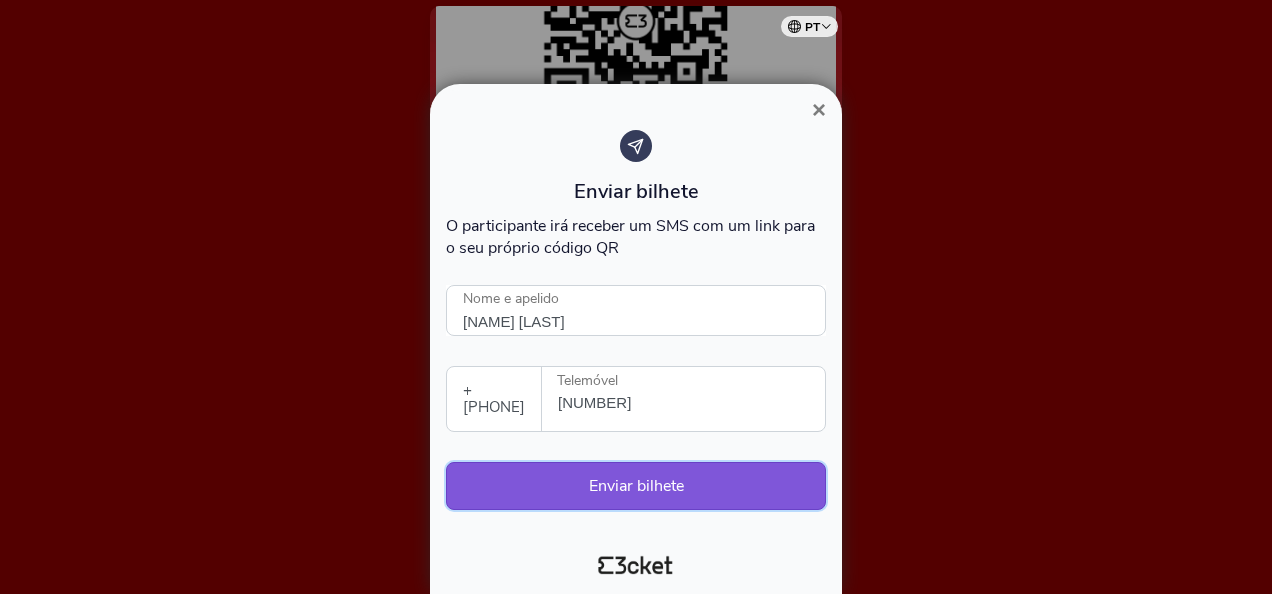 click on "Enviar bilhete" at bounding box center (636, 486) 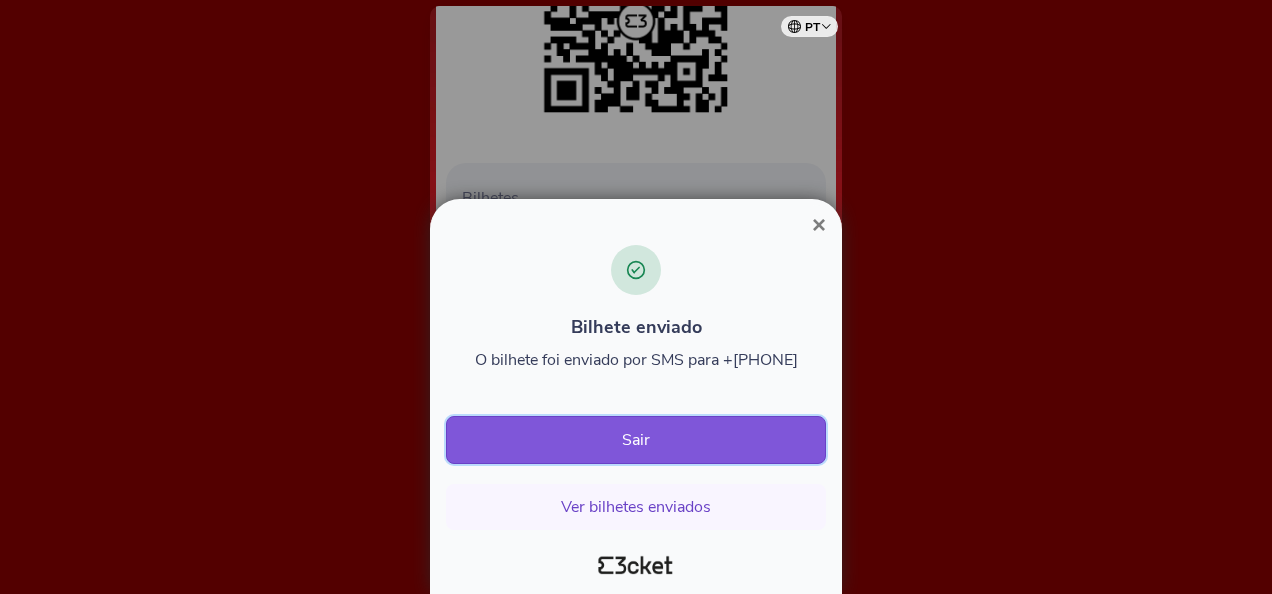 click on "Sair" at bounding box center (636, 440) 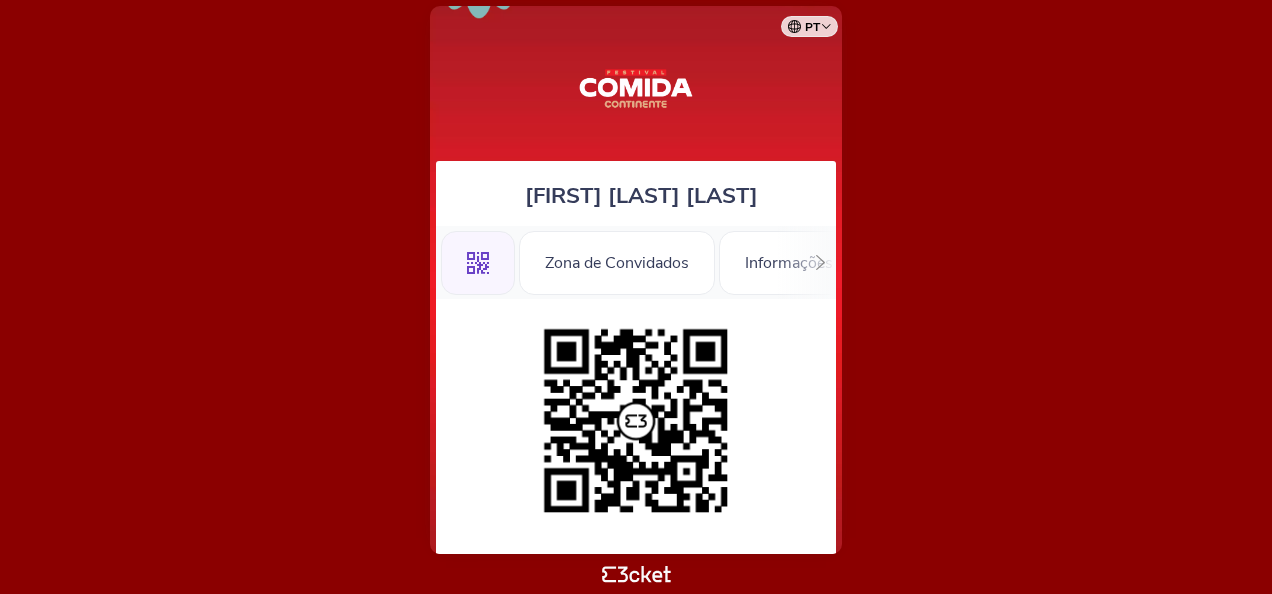 scroll, scrollTop: 0, scrollLeft: 0, axis: both 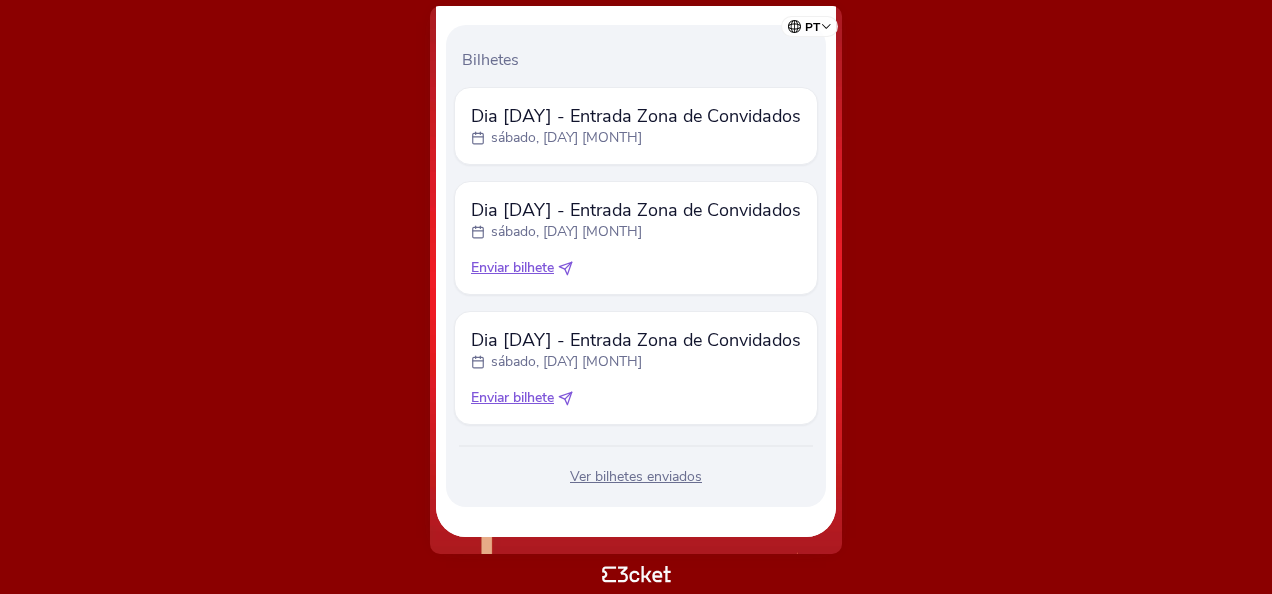 click on "Enviar bilhete" at bounding box center (636, 116) 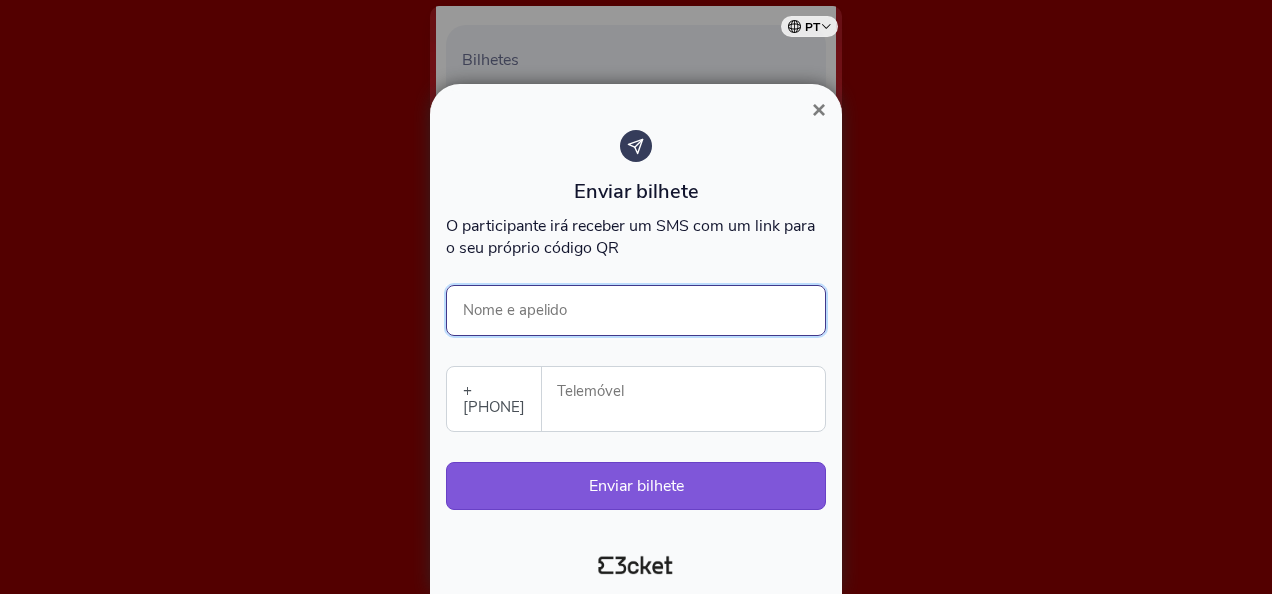 click on "Nome e apelido" at bounding box center [636, 310] 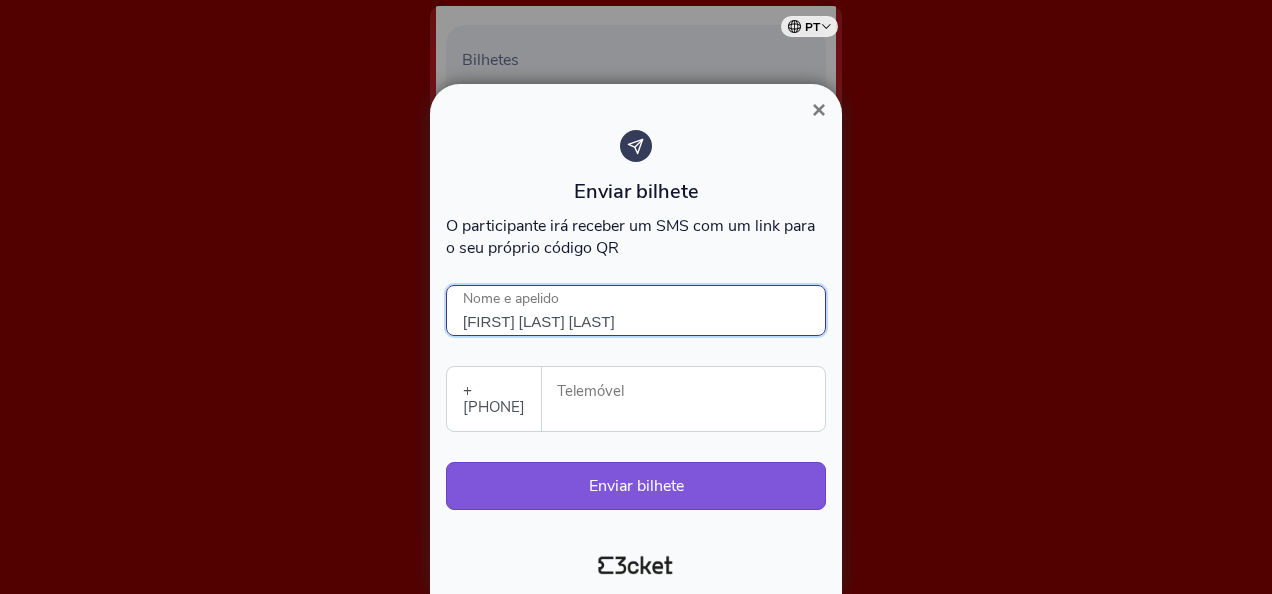 type on "[FIRST] [LAST] [LAST]" 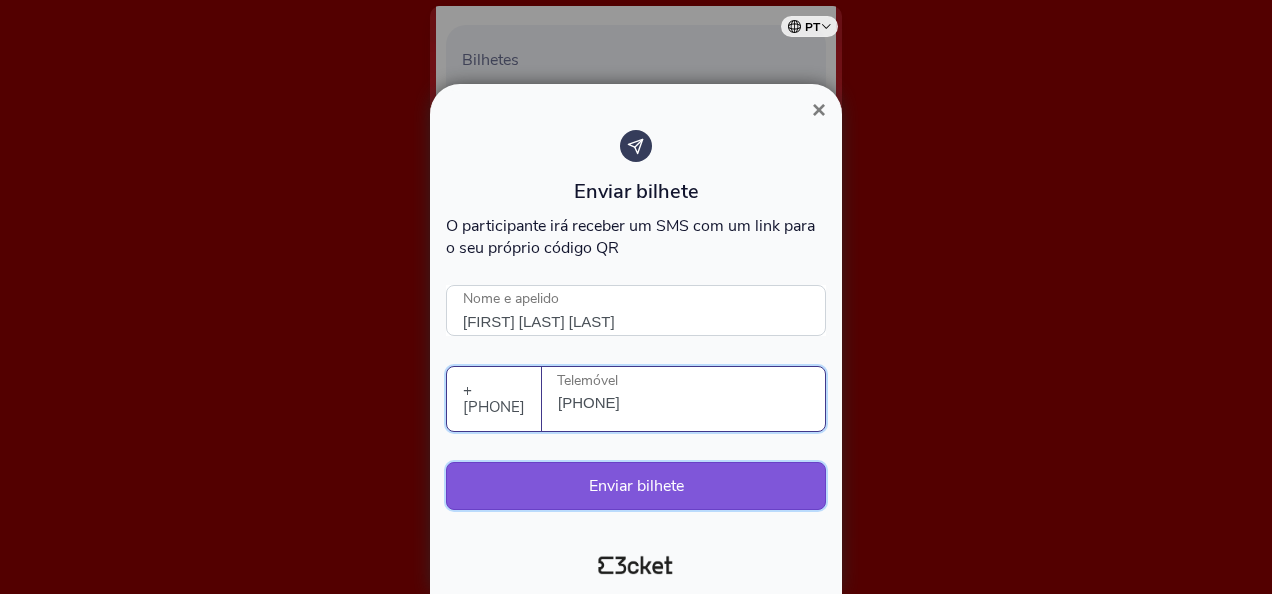 type on "[PHONE]" 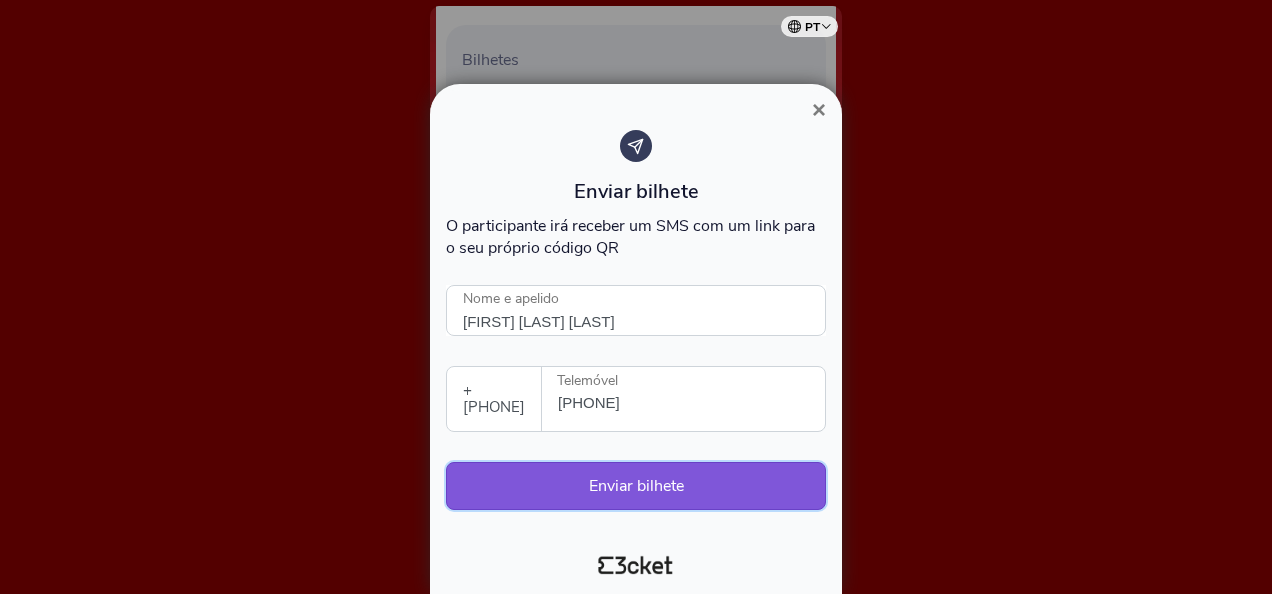 click on "Enviar bilhete" at bounding box center [636, 486] 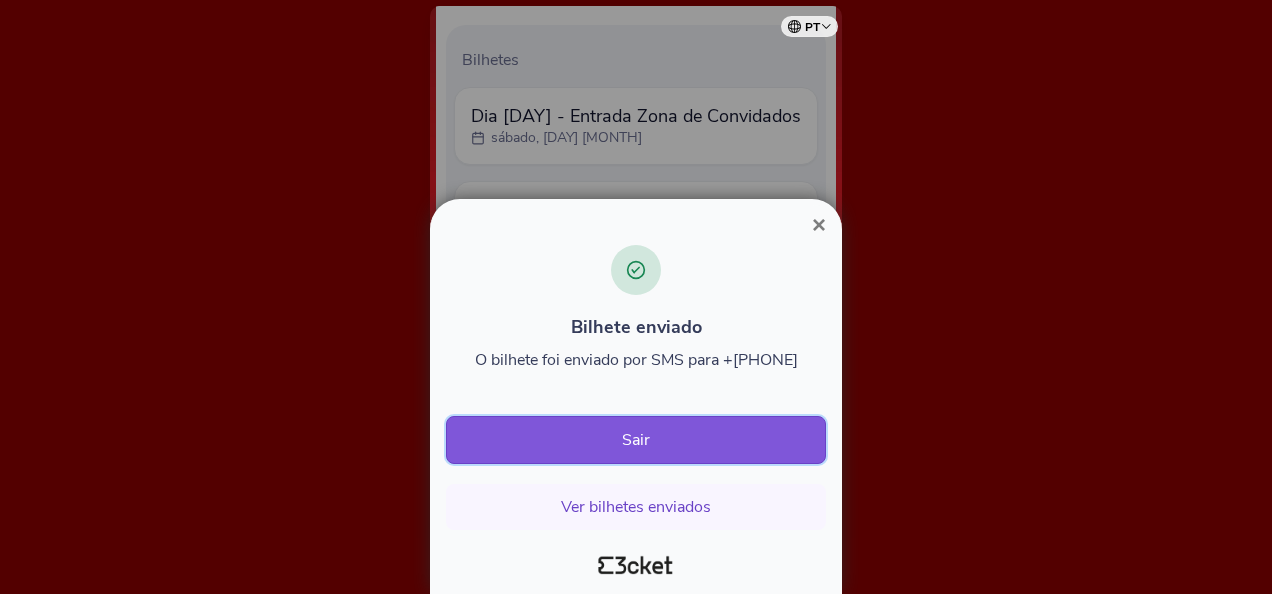 click on "Sair" at bounding box center [636, 440] 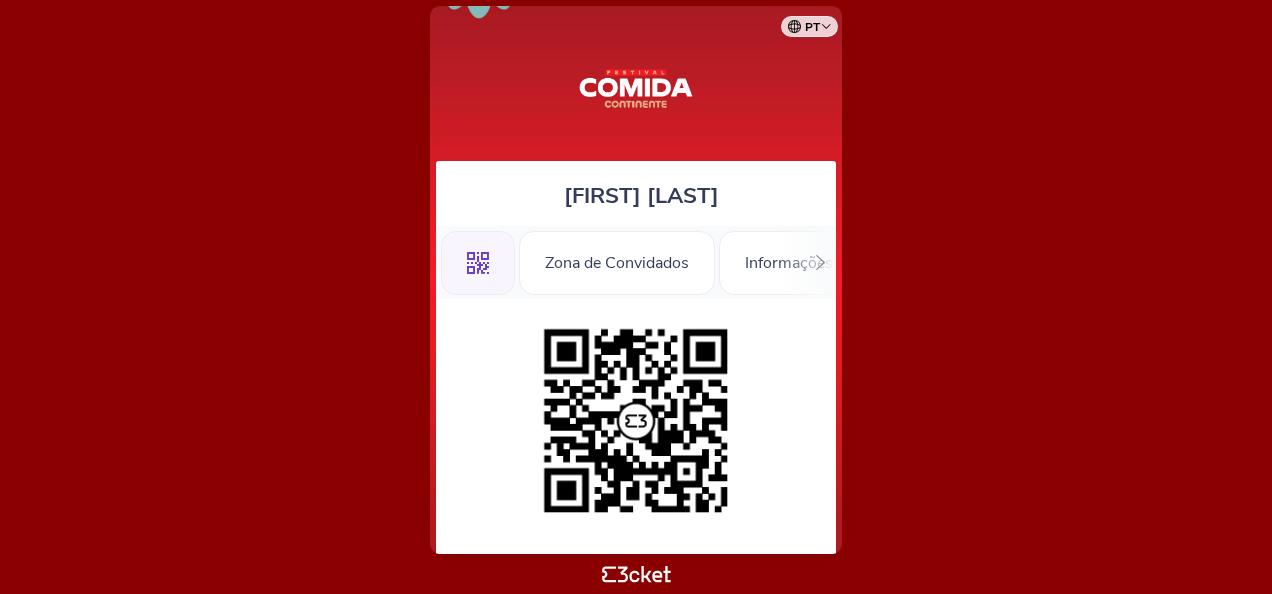 scroll, scrollTop: 0, scrollLeft: 0, axis: both 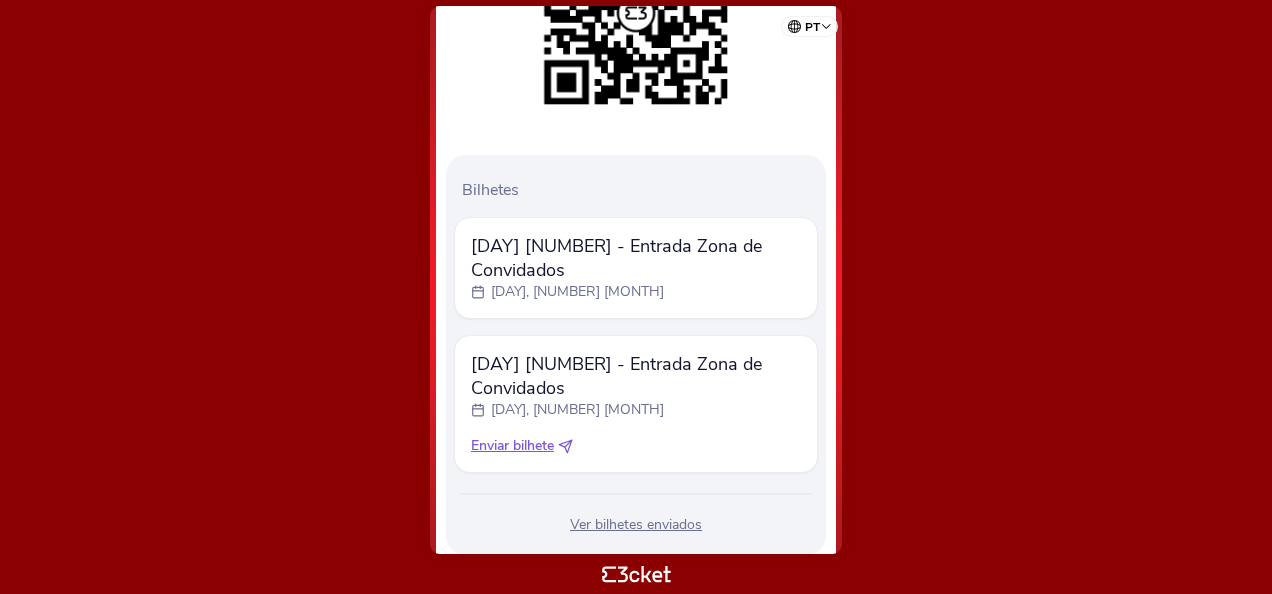 click on "Enviar bilhete" at bounding box center (636, 258) 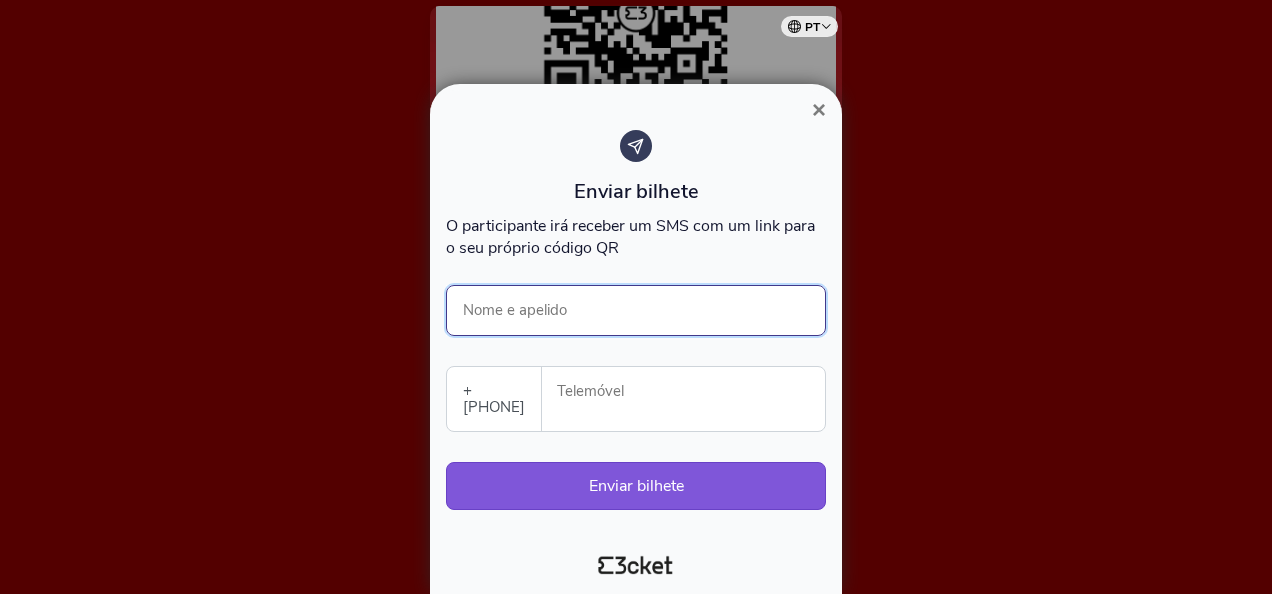 click on "Nome e apelido" at bounding box center (636, 310) 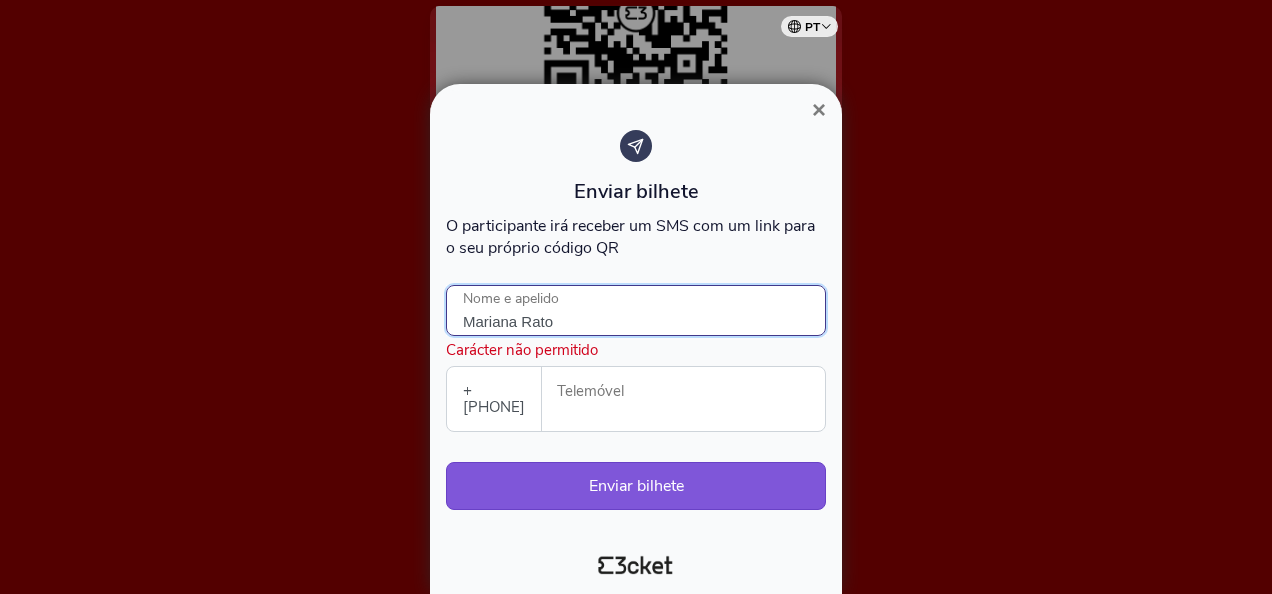 type on "Mariana Rato" 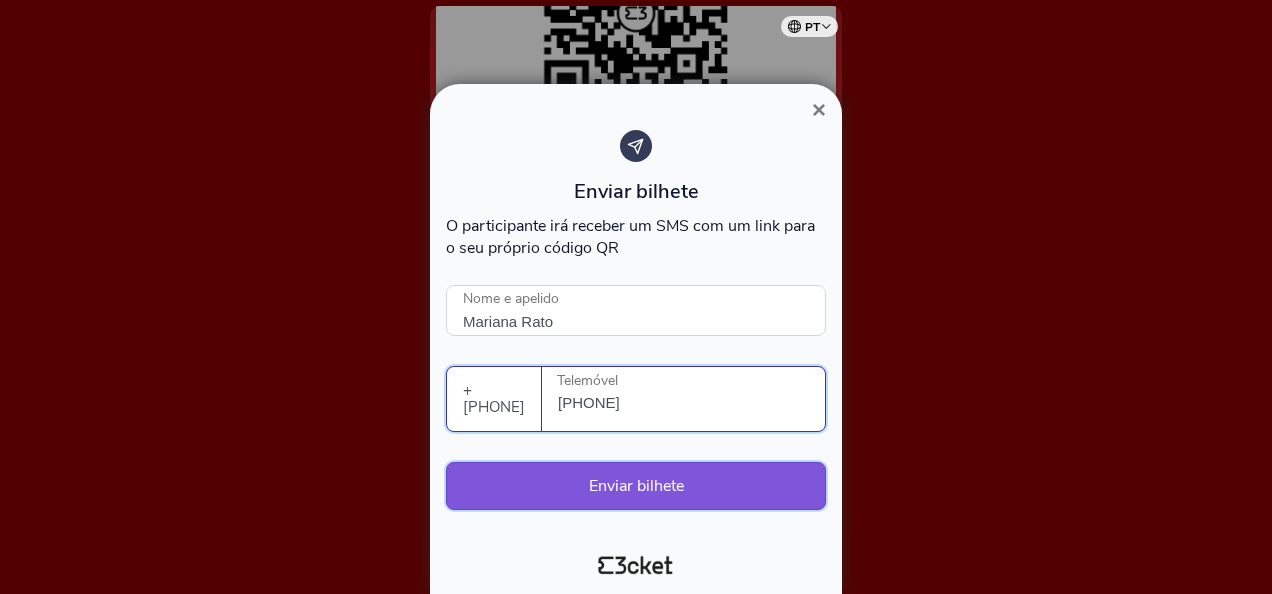 type on "912402191" 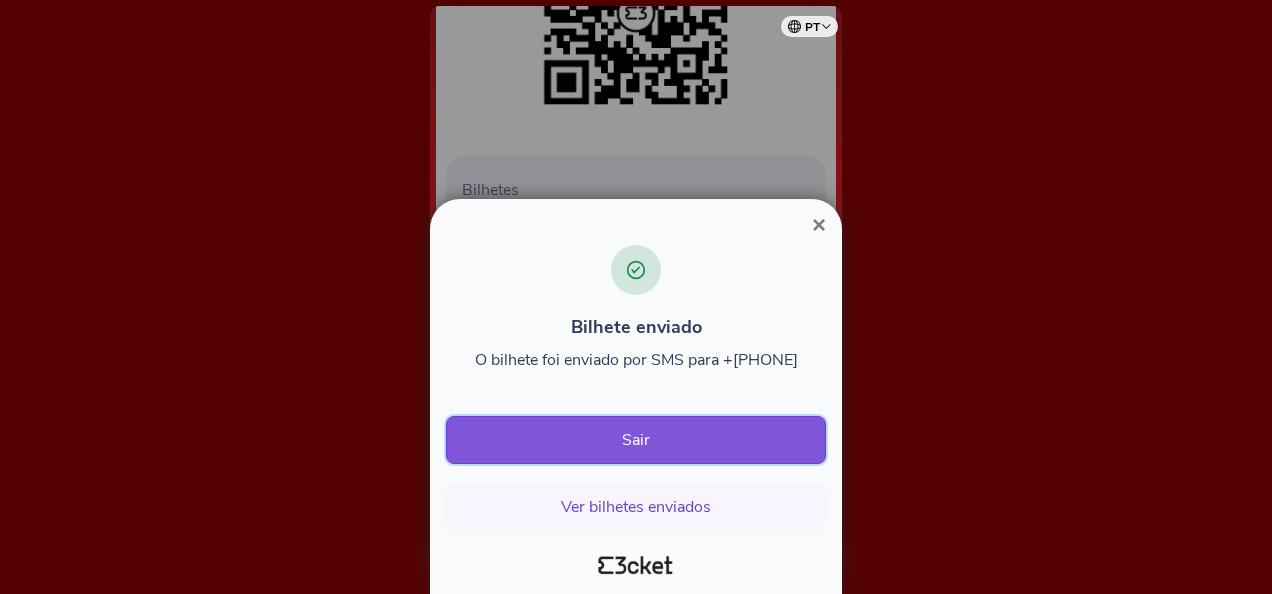 click on "Sair" at bounding box center [636, 440] 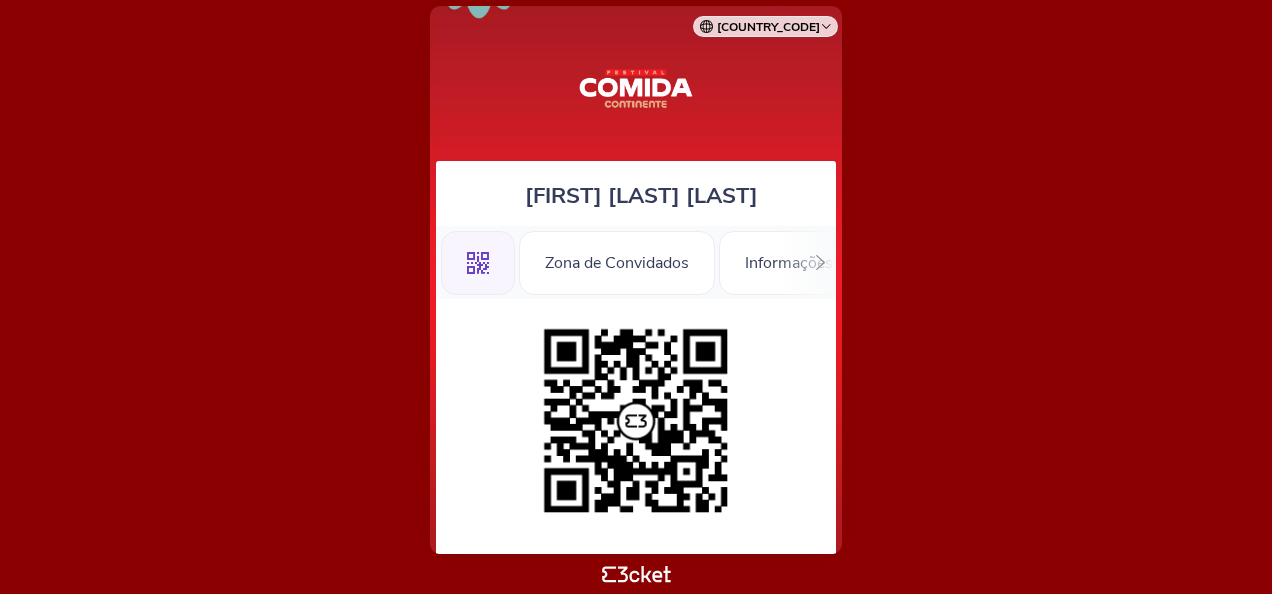 scroll, scrollTop: 0, scrollLeft: 0, axis: both 